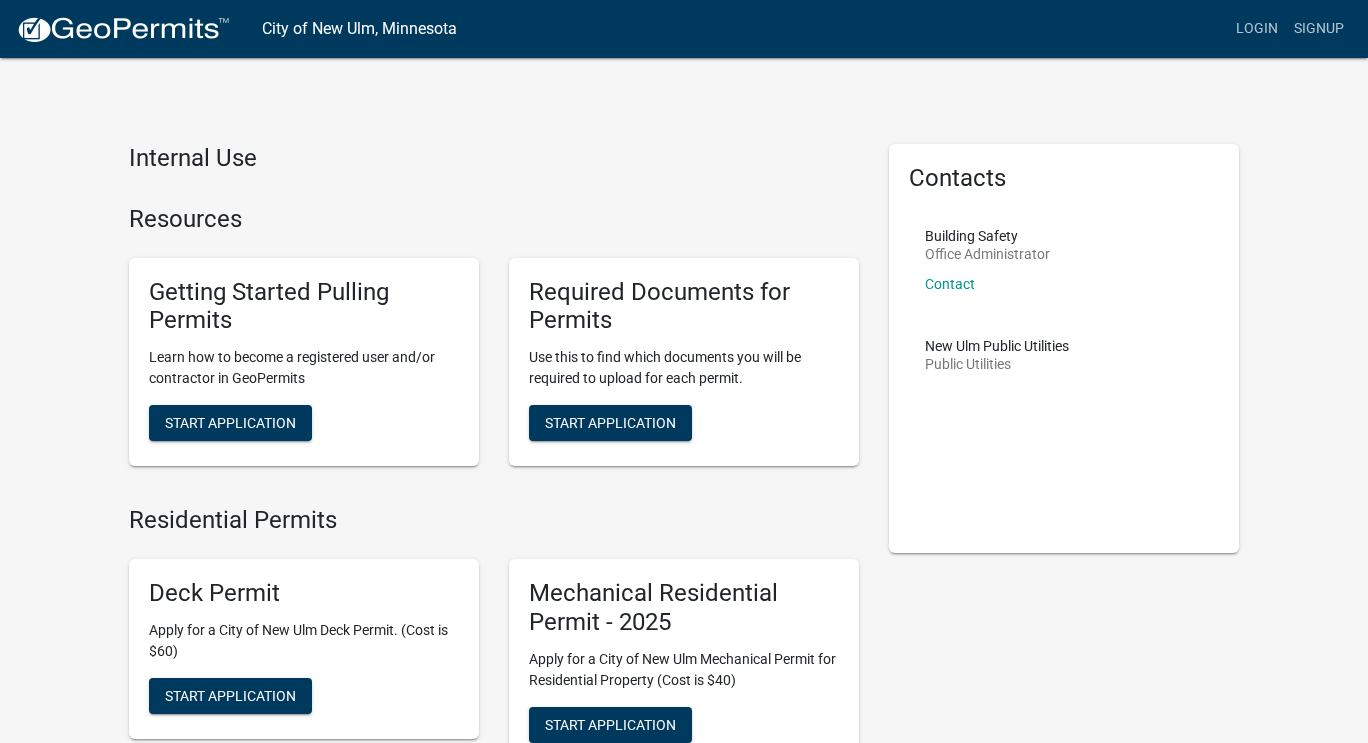 scroll, scrollTop: 0, scrollLeft: 0, axis: both 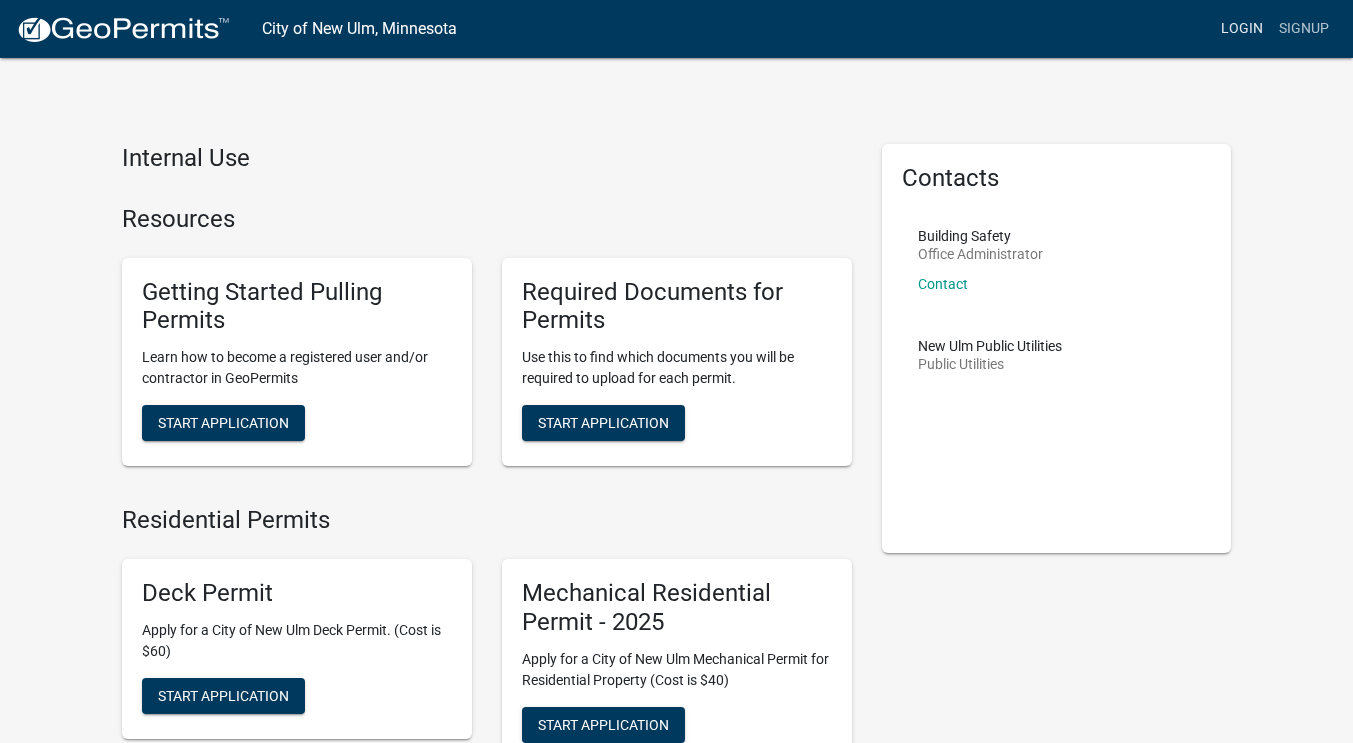 click on "Login" at bounding box center (1242, 29) 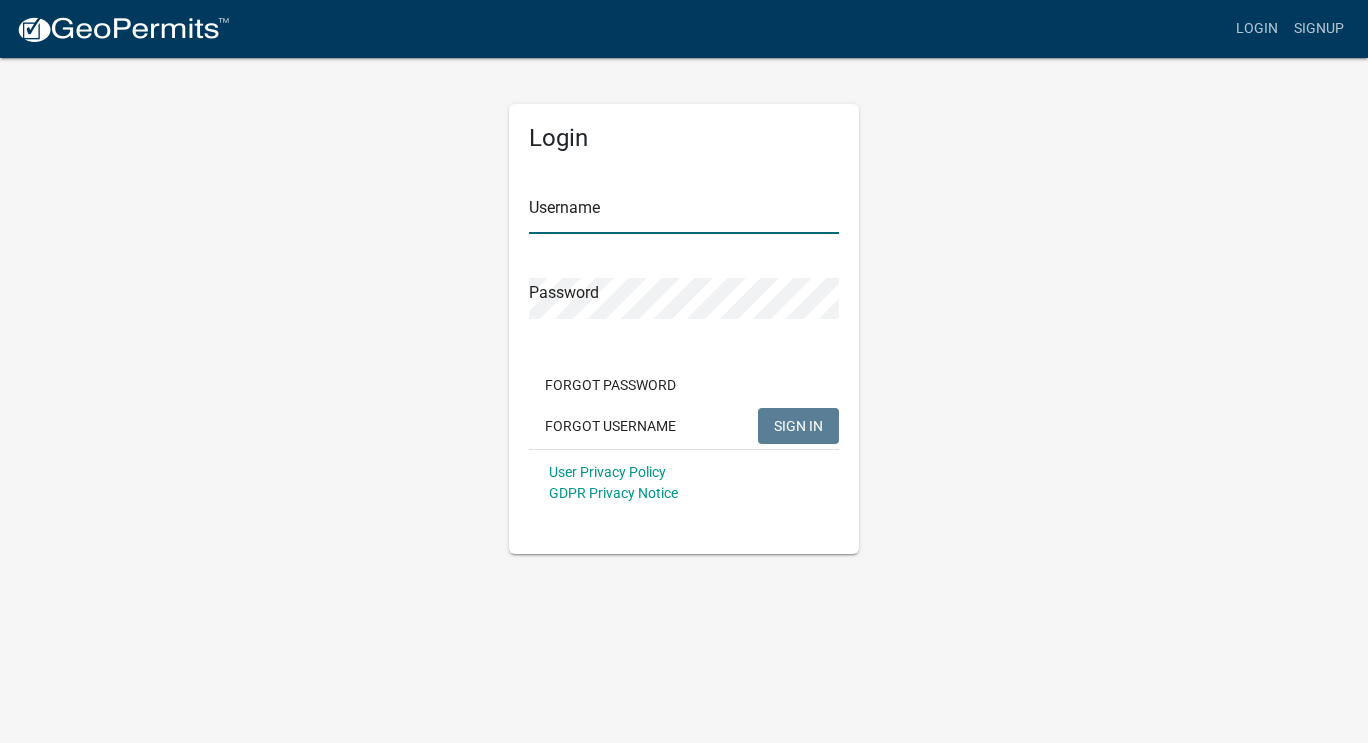 click on "Username" at bounding box center [684, 213] 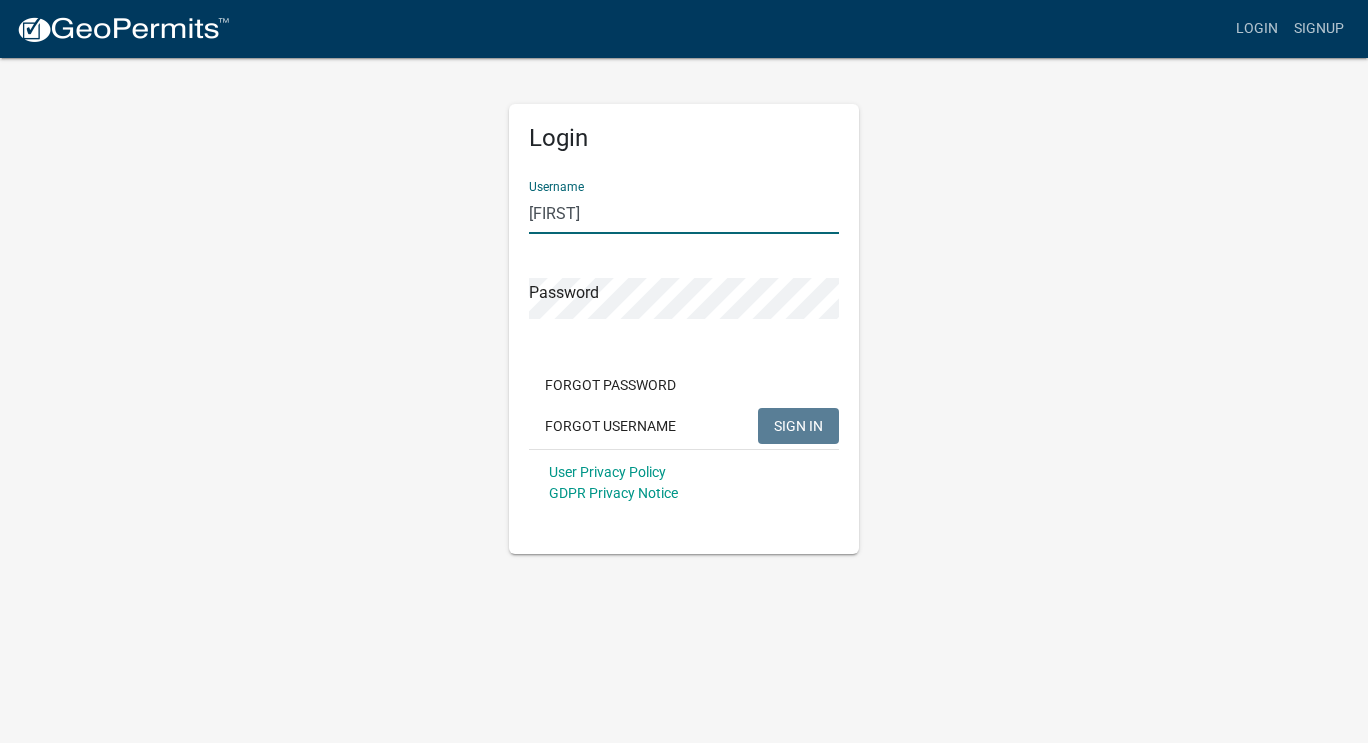 type on "[FIRST]" 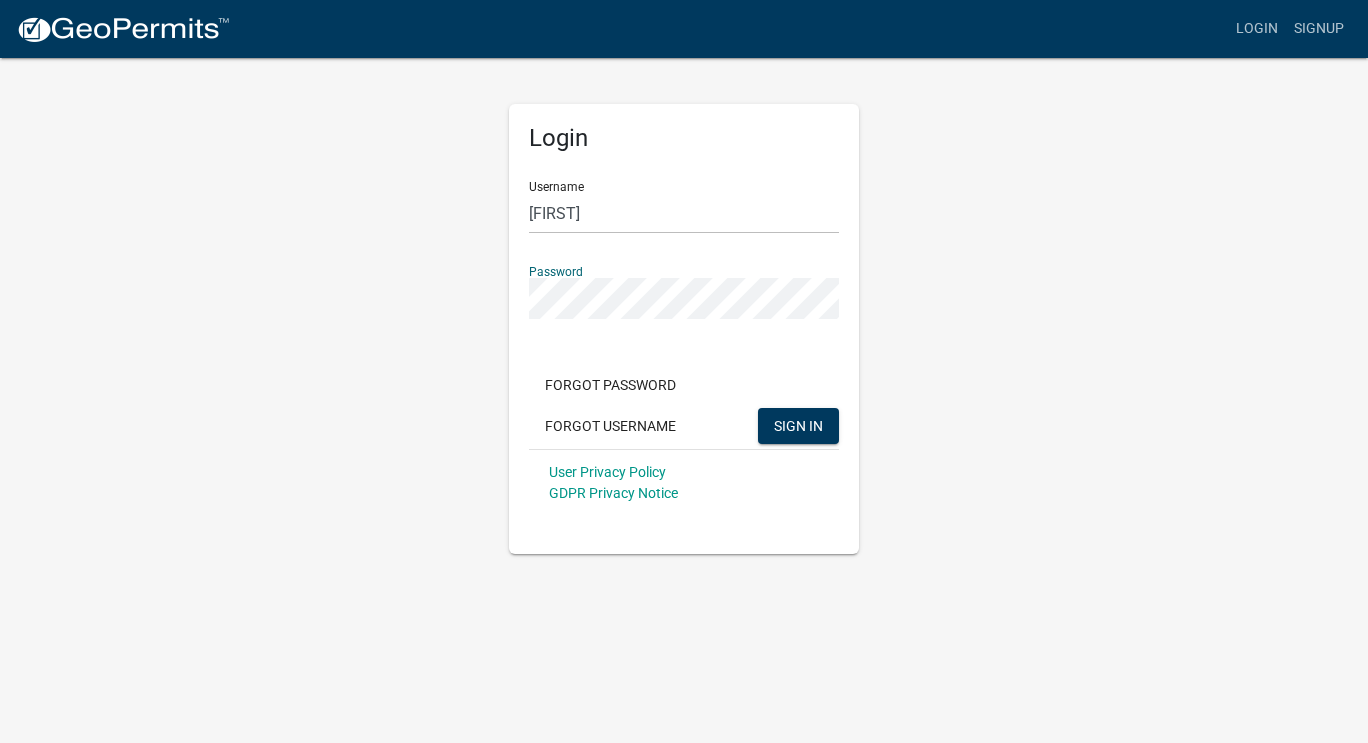 click on "SIGN IN" 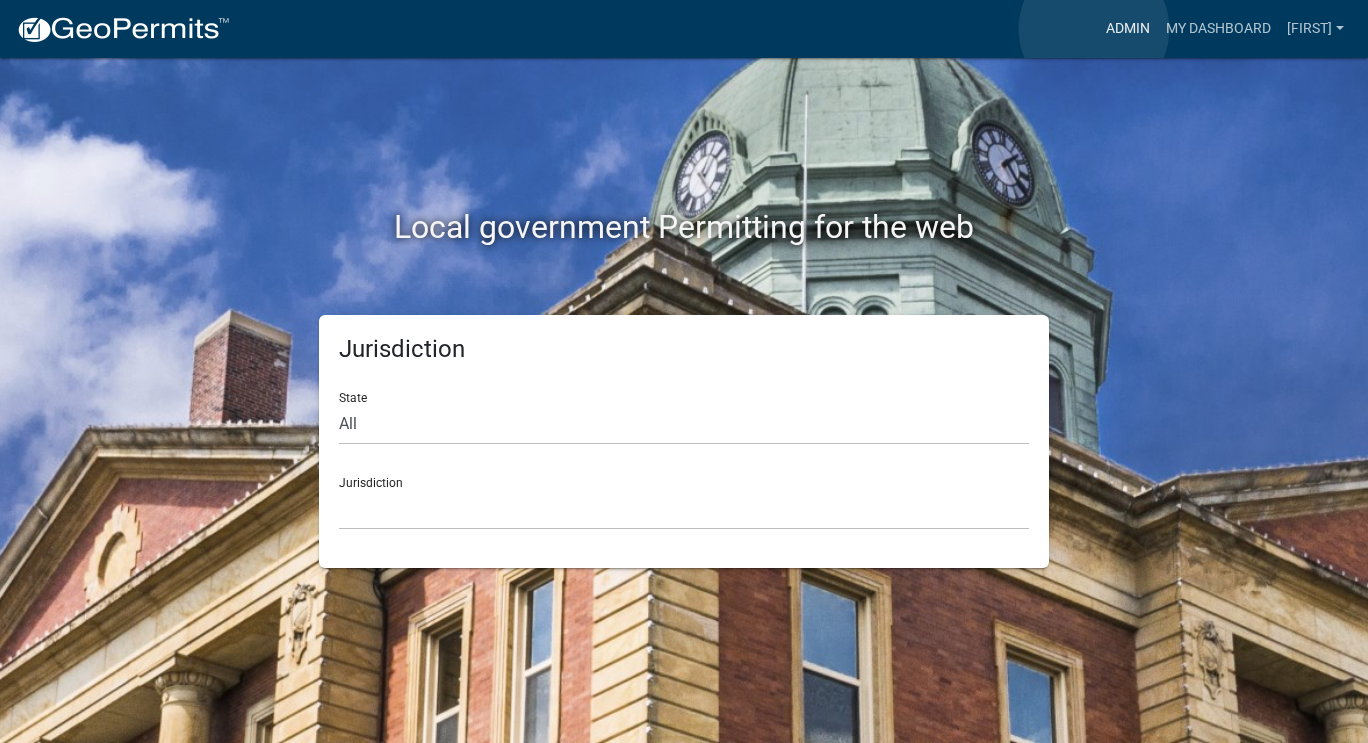 click on "Admin" at bounding box center (1128, 29) 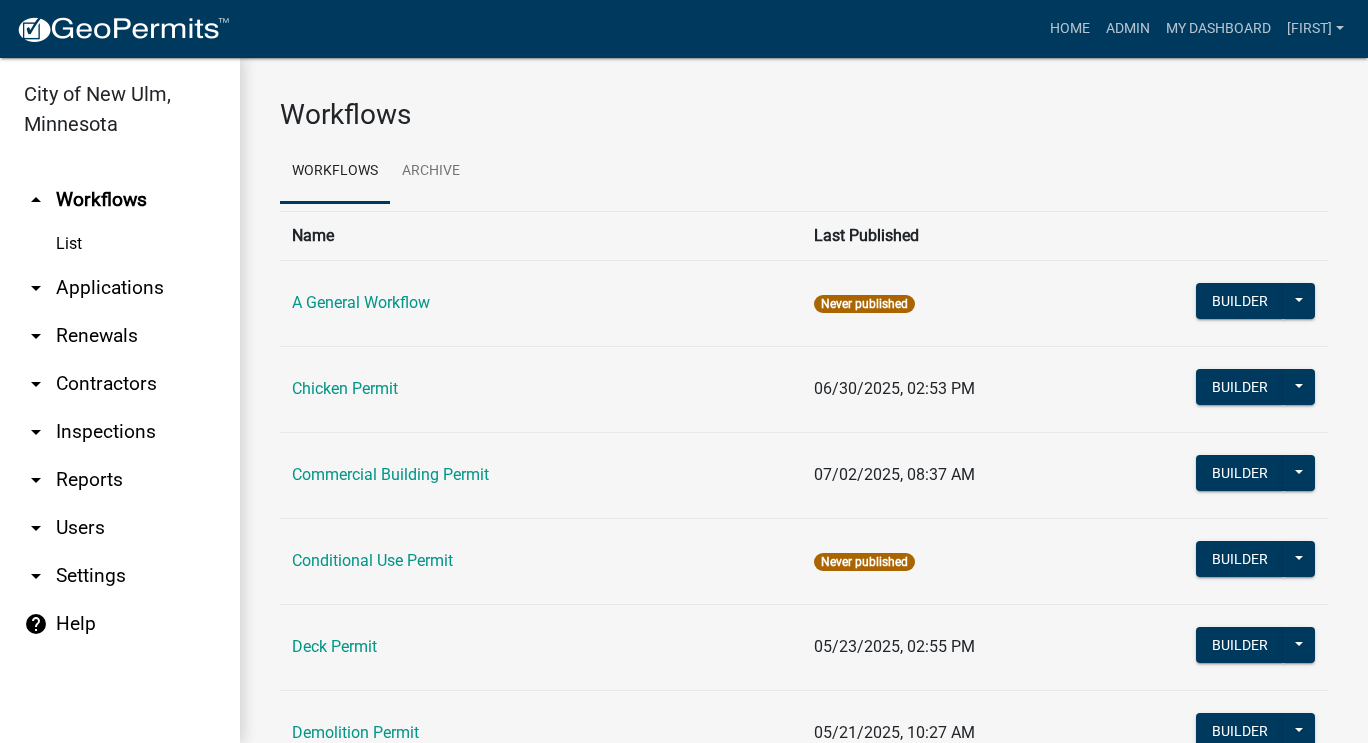 click on "arrow_drop_down [CONTRACTOR_TYPE]" at bounding box center [120, 384] 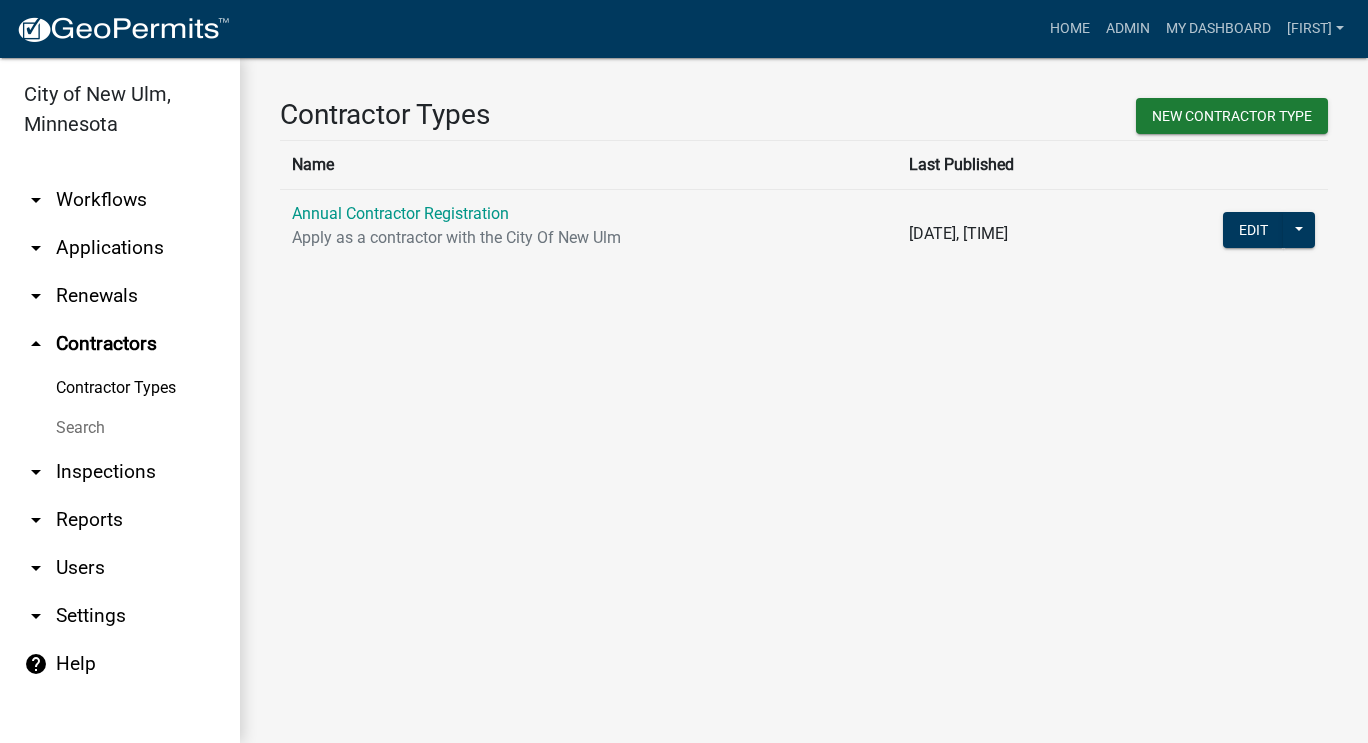 click on "arrow_drop_down   Workflows" at bounding box center (120, 200) 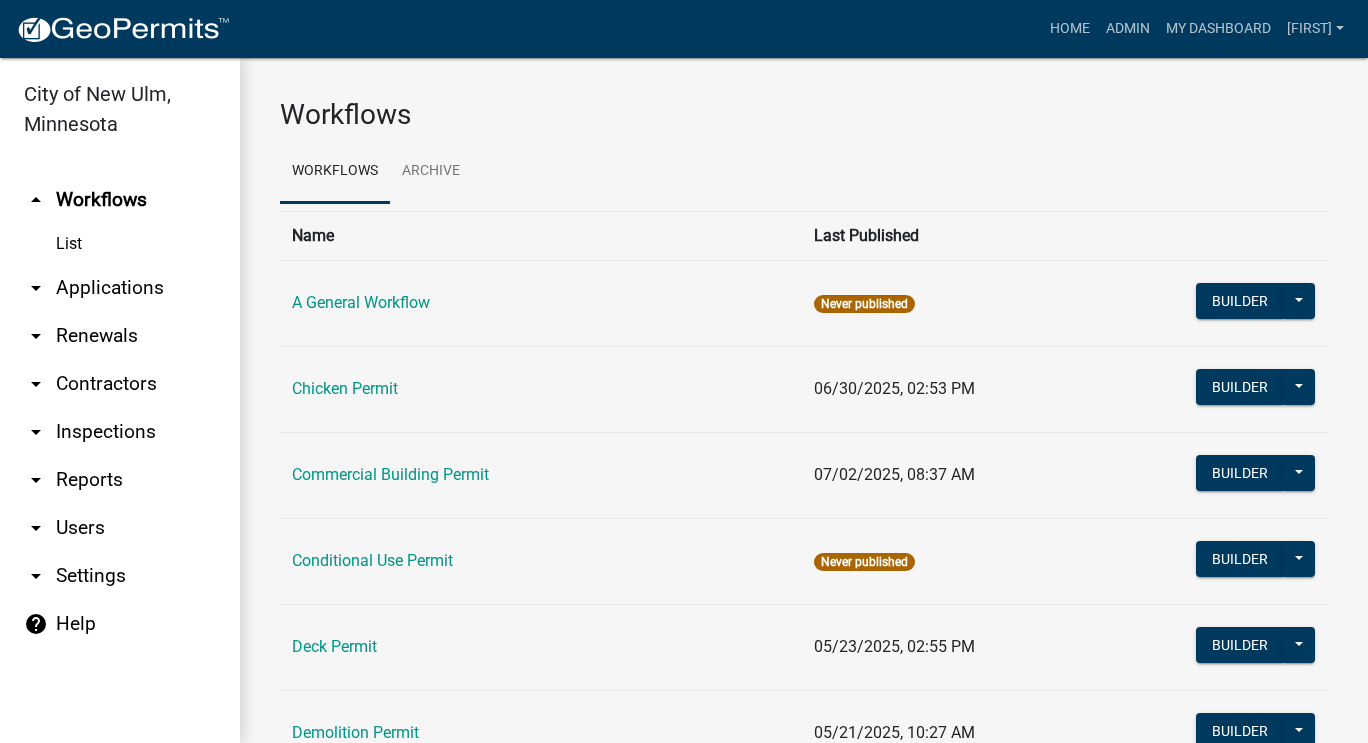 click on "arrow_drop_down   Applications" at bounding box center (120, 288) 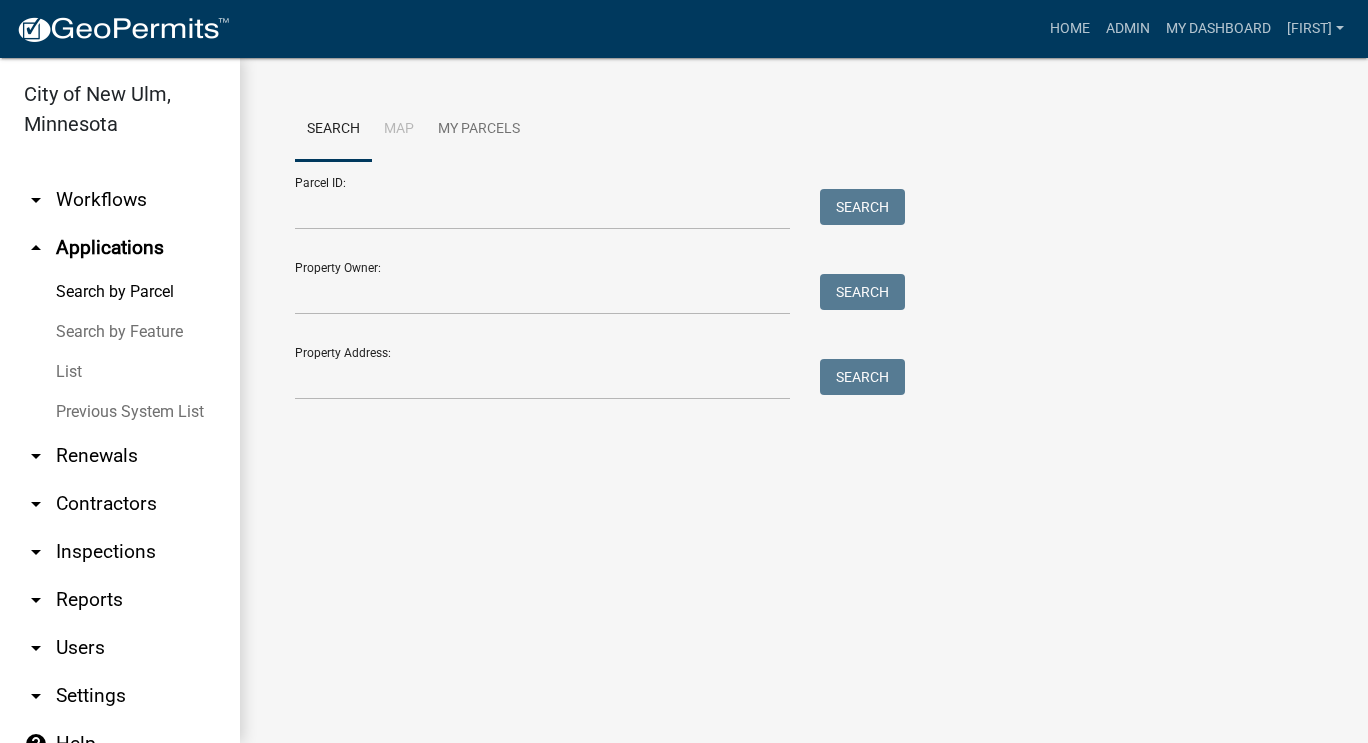 click on "List" at bounding box center (120, 372) 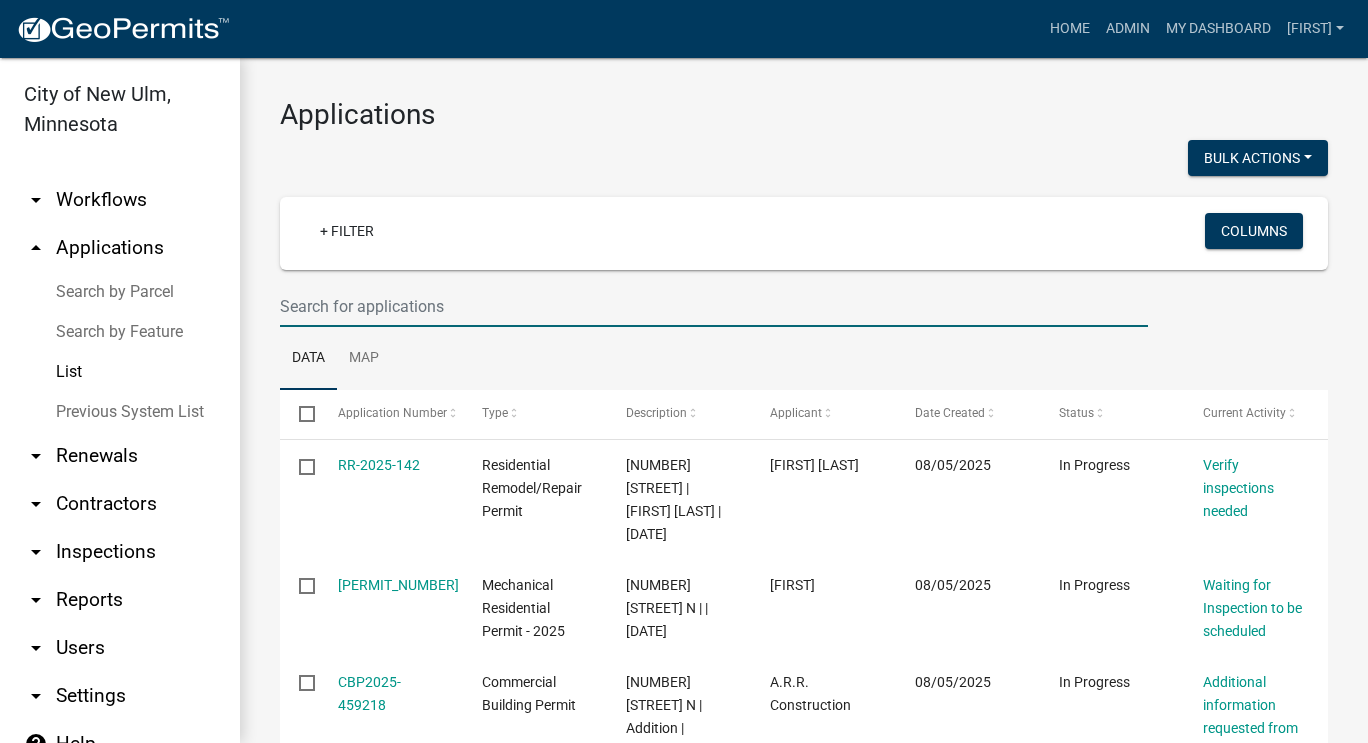 click at bounding box center (714, 306) 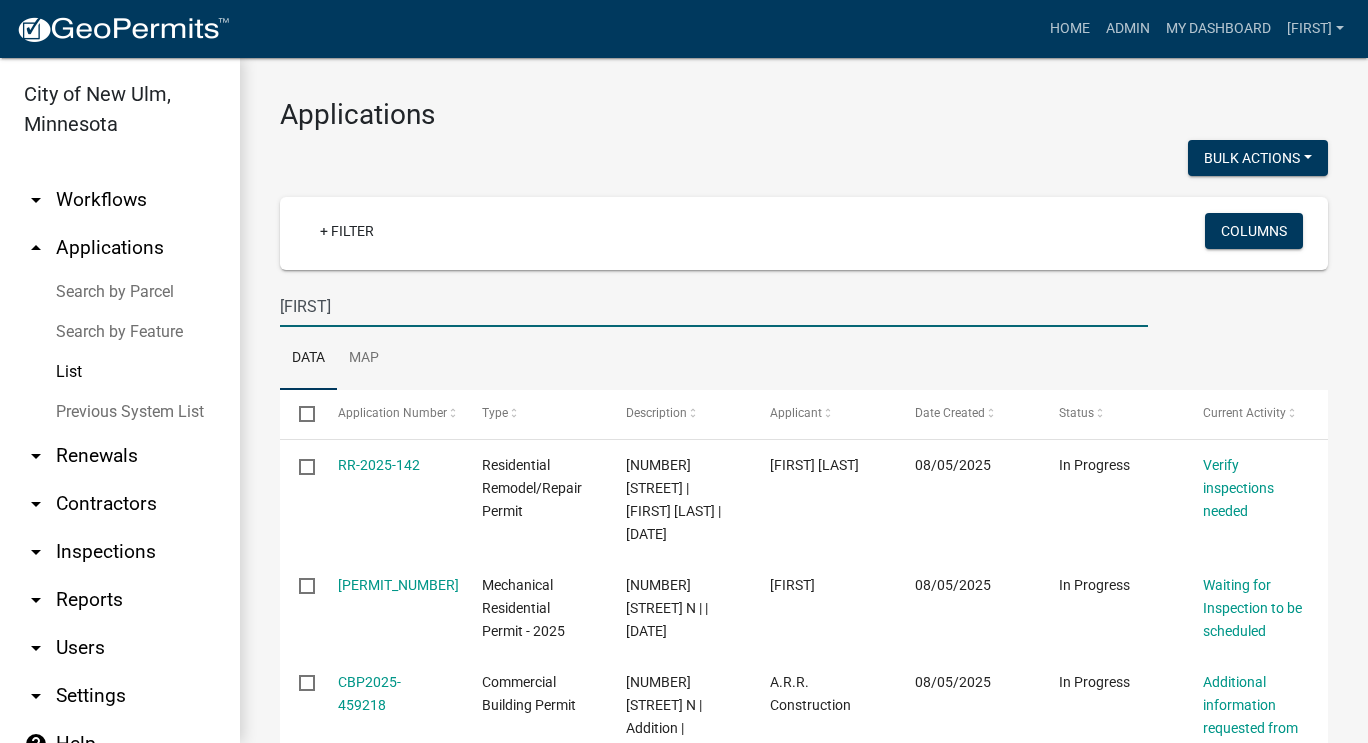 type on "[FIRST]" 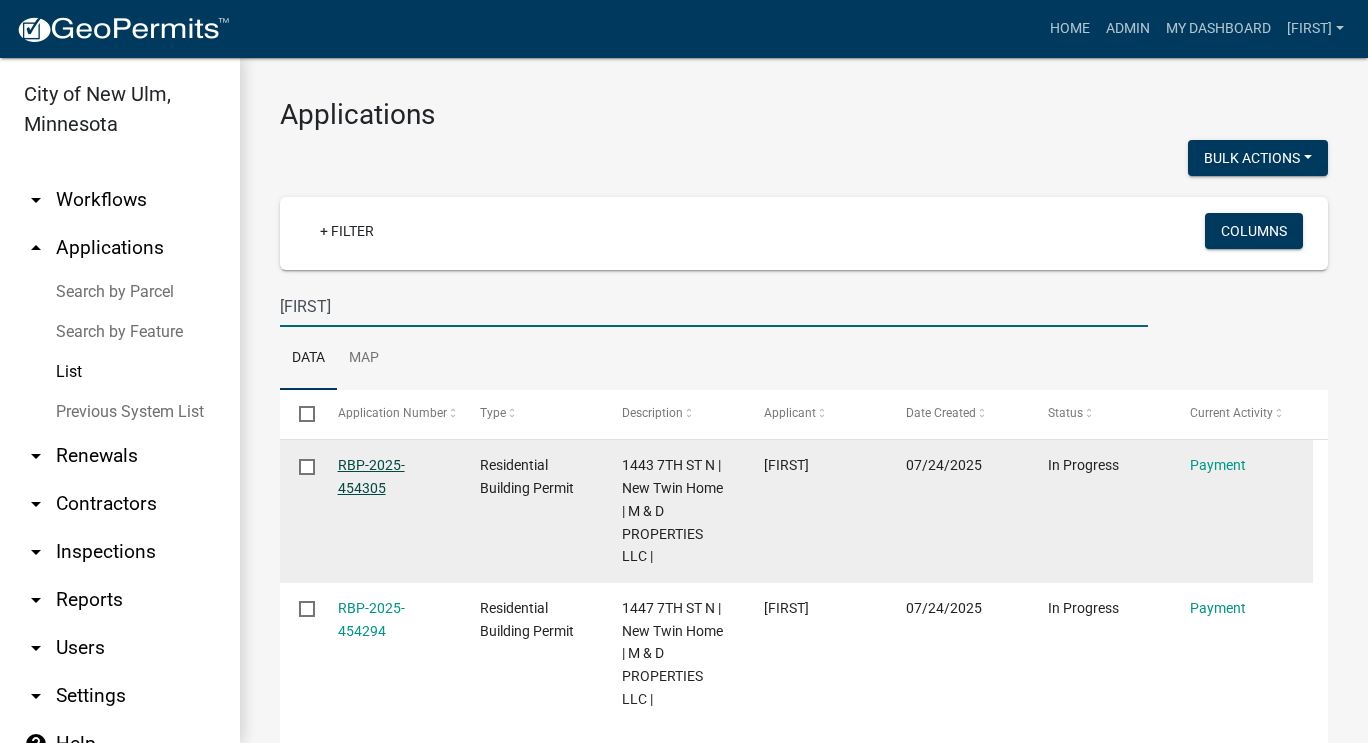 click on "RBP-2025-454305" 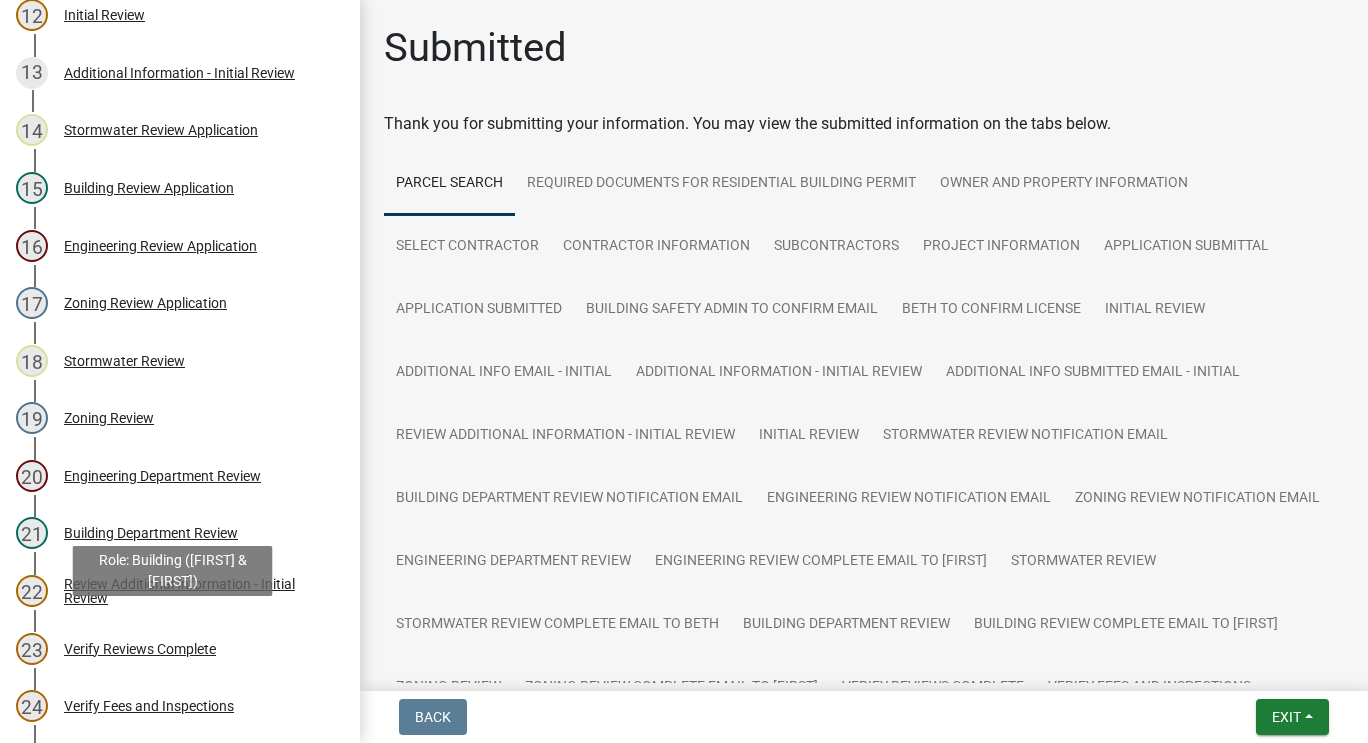 scroll, scrollTop: 1200, scrollLeft: 0, axis: vertical 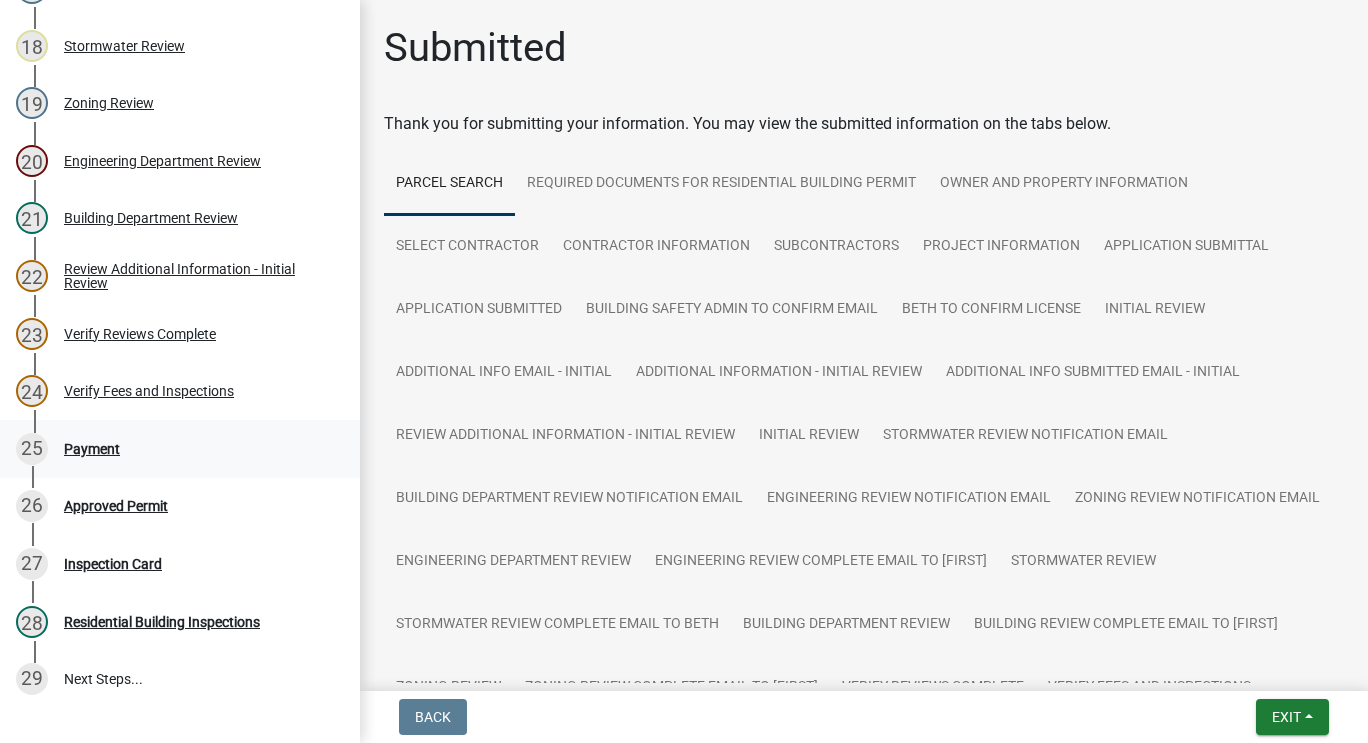 click on "25     Payment" at bounding box center [172, 449] 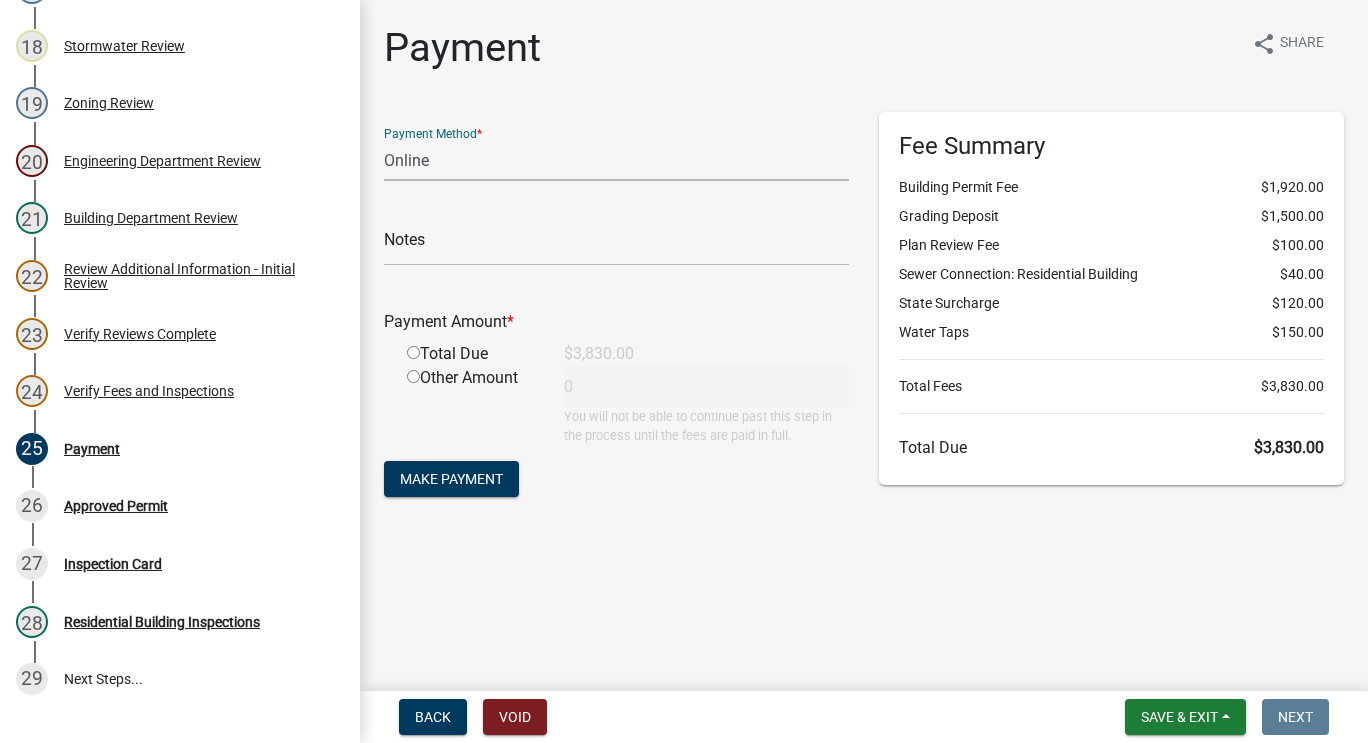 click on "Credit Card POS Check Cash Online" 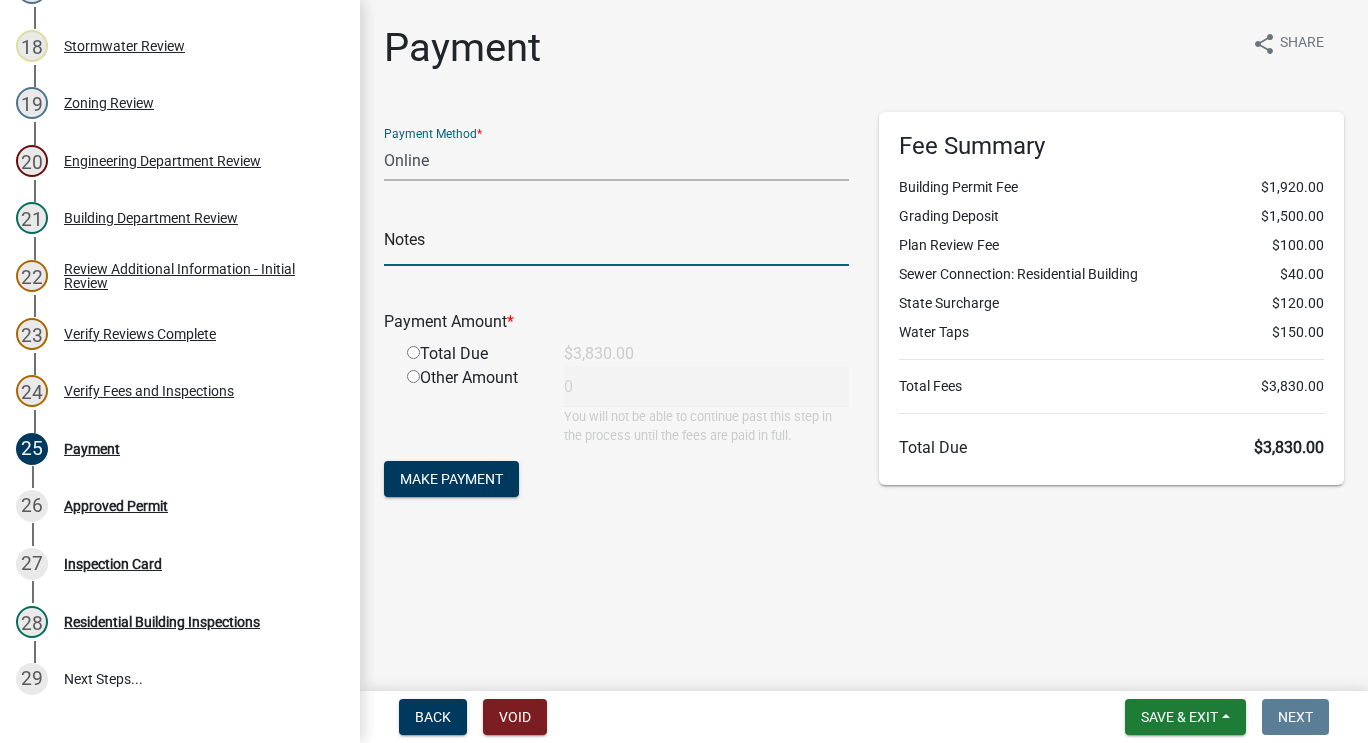 click 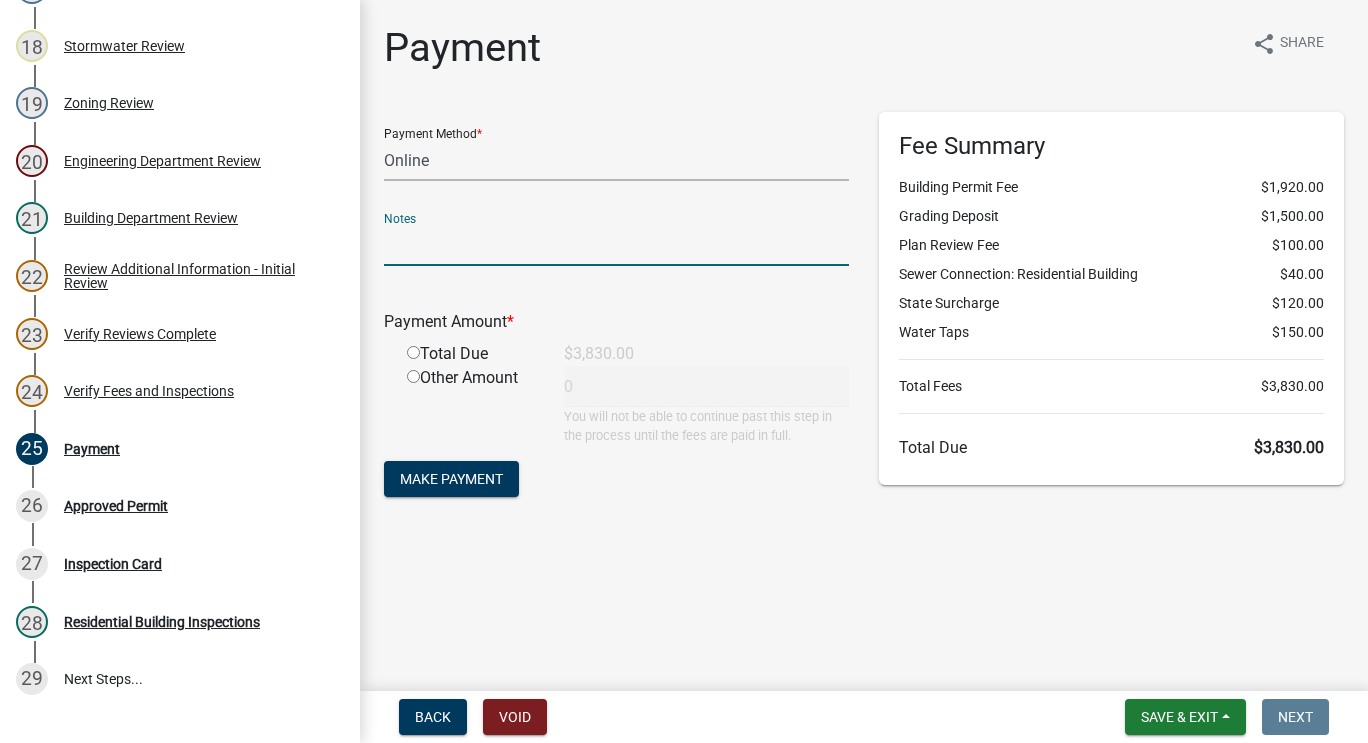 click on "Credit Card POS Check Cash Online" 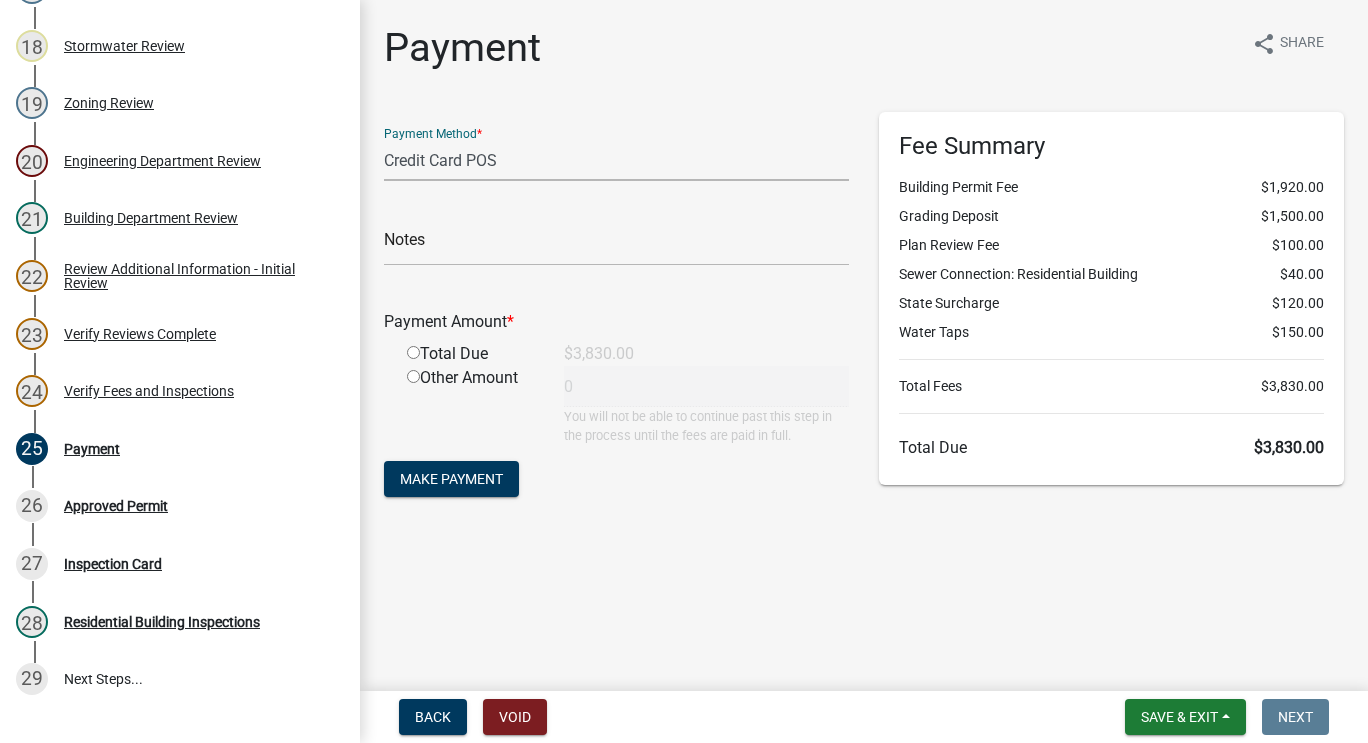 click on "Credit Card POS Check Cash Online" 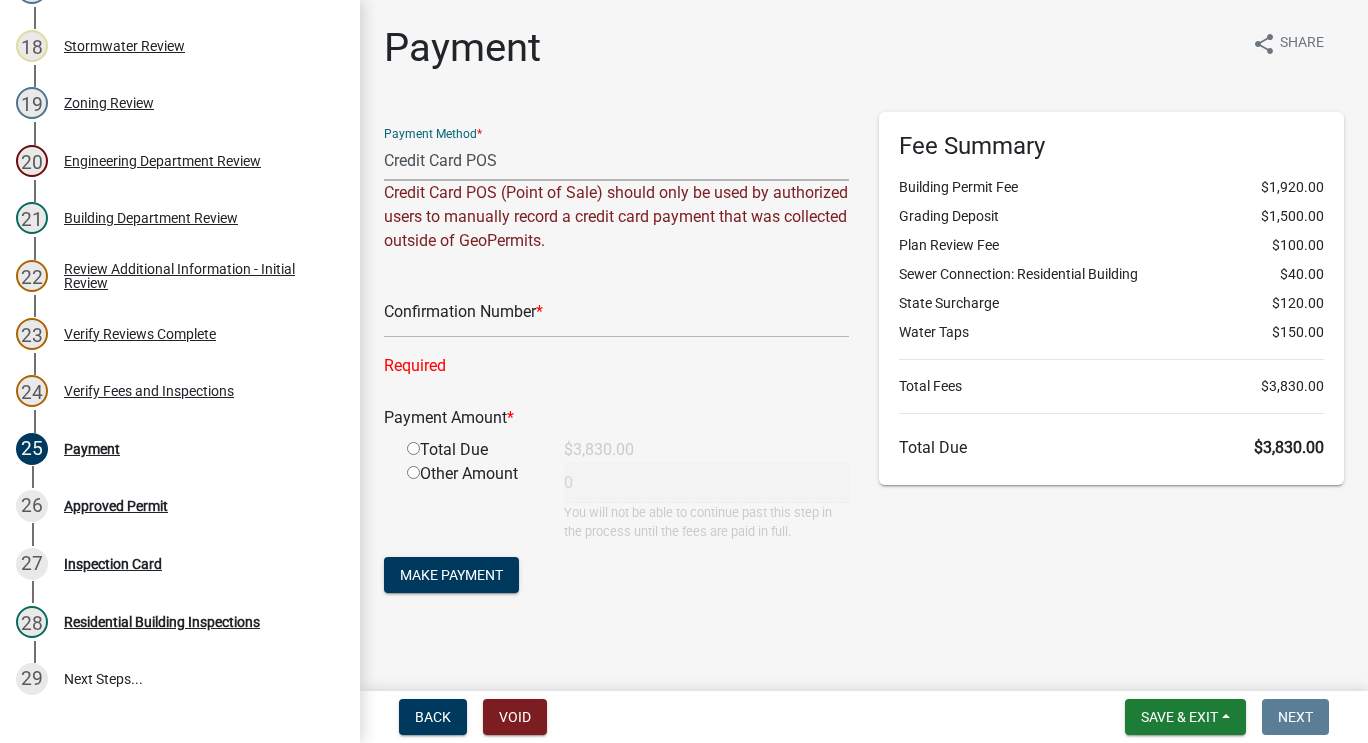 click on "Credit Card POS Check Cash Online" 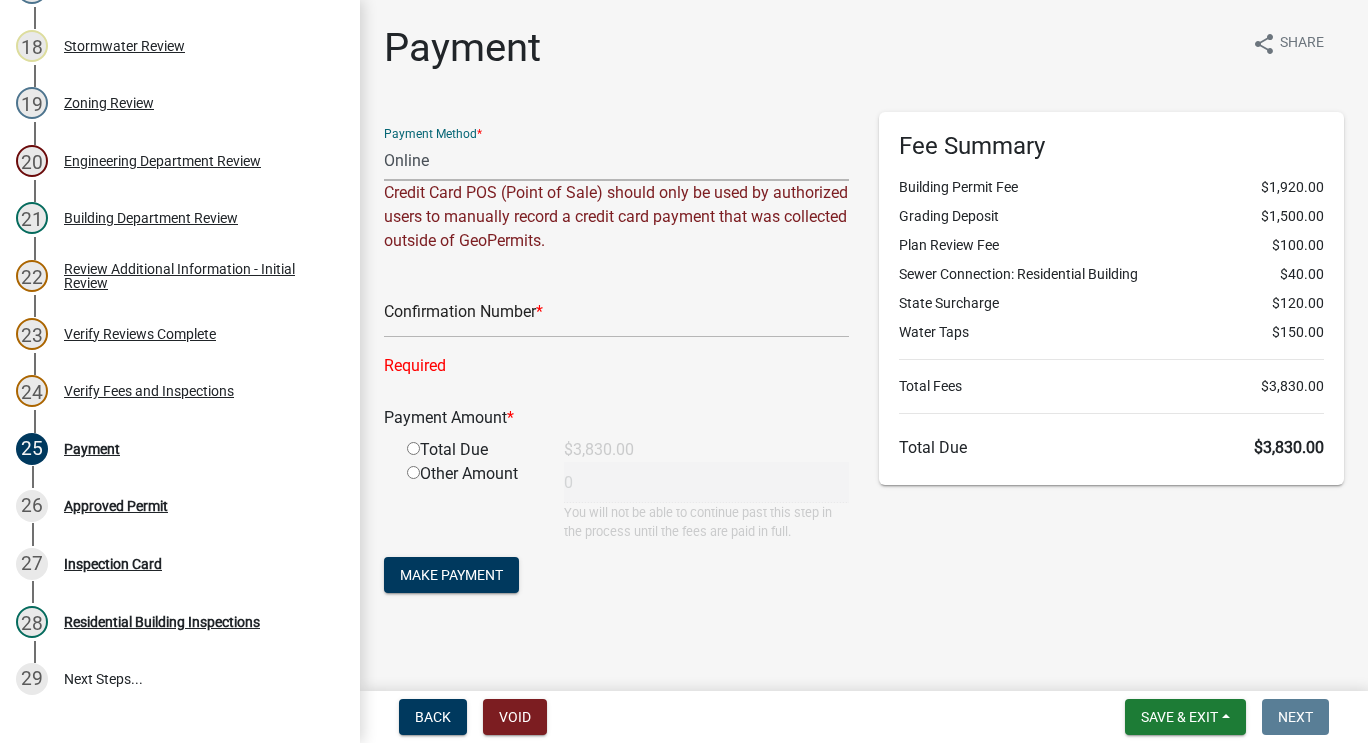 click on "Credit Card POS Check Cash Online" 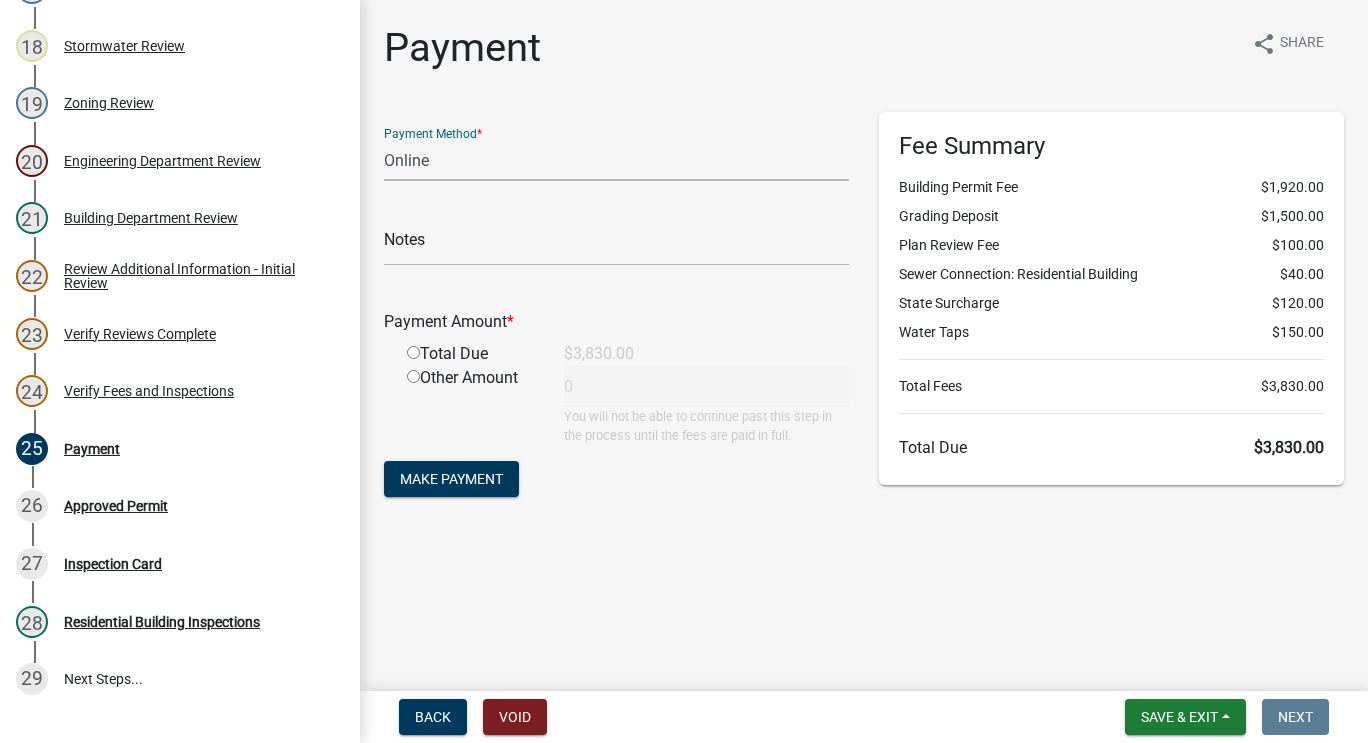 click 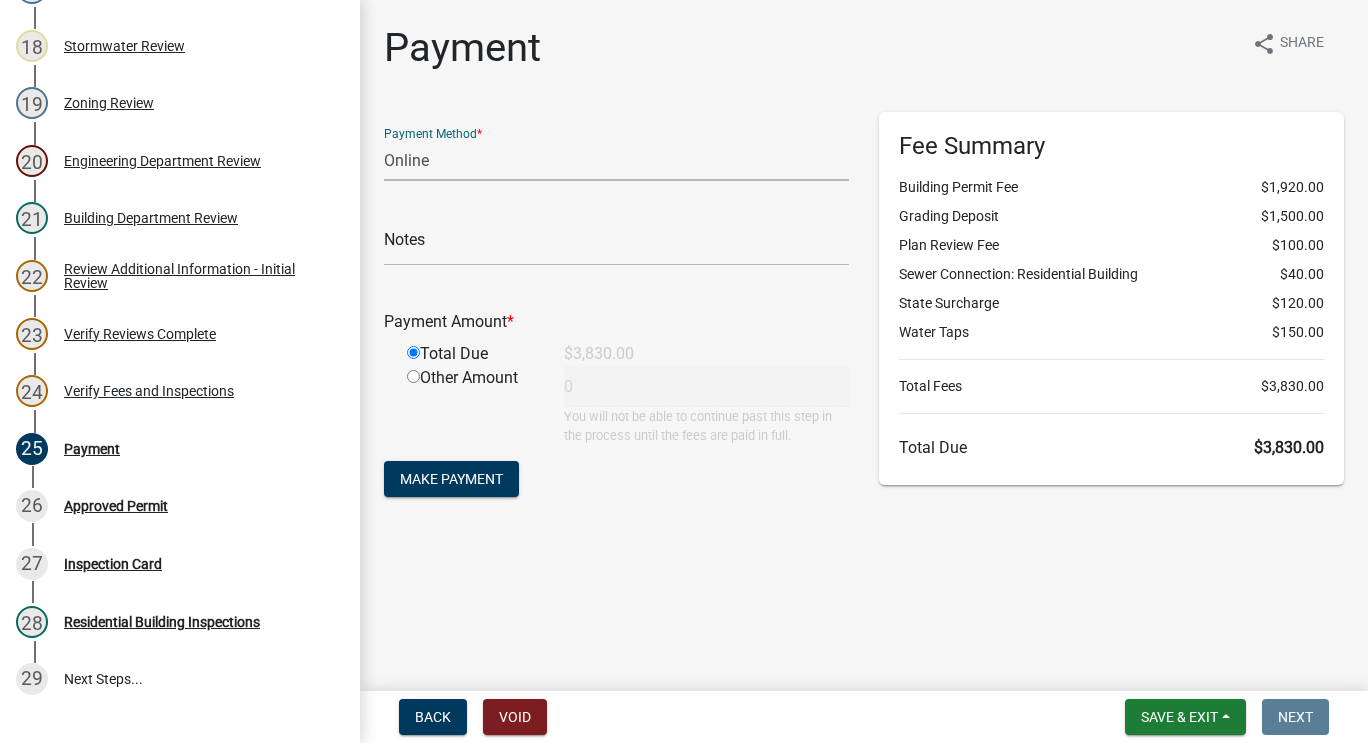 type on "3830" 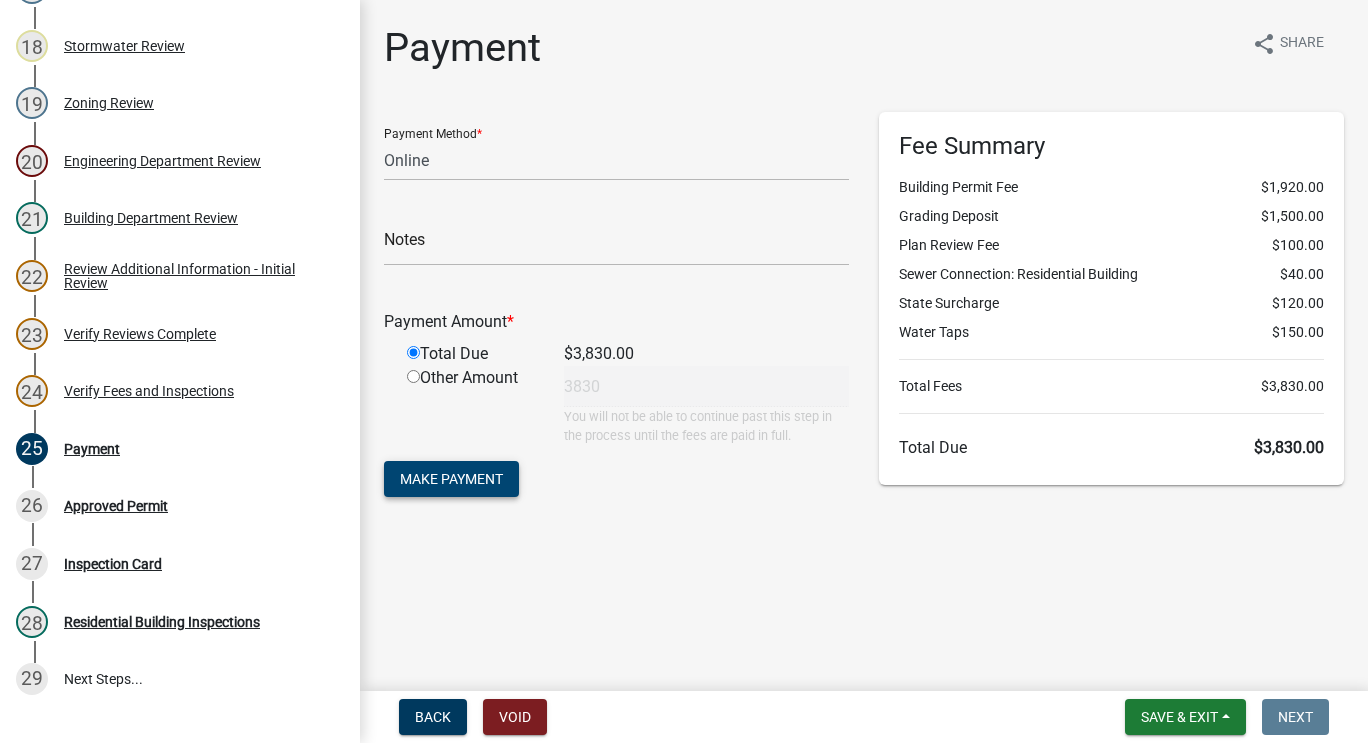 click on "Make Payment" 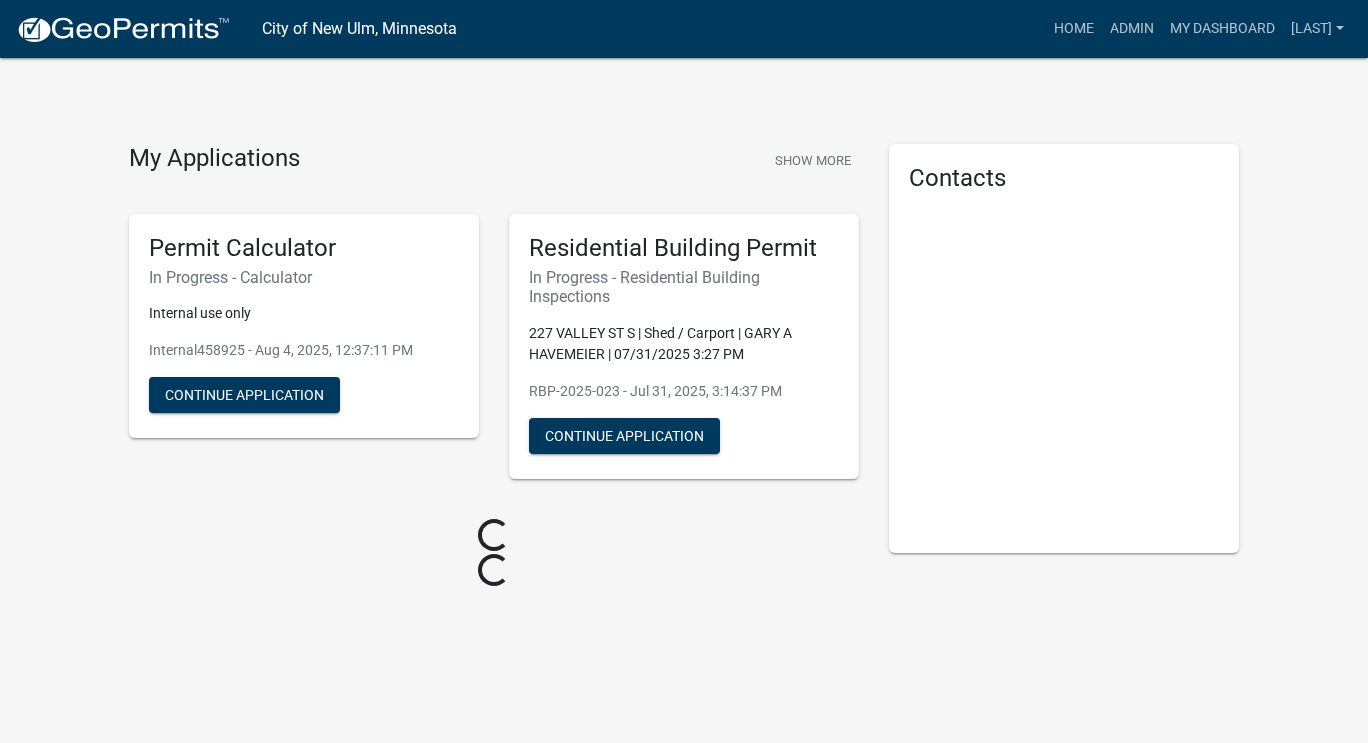 scroll, scrollTop: 0, scrollLeft: 0, axis: both 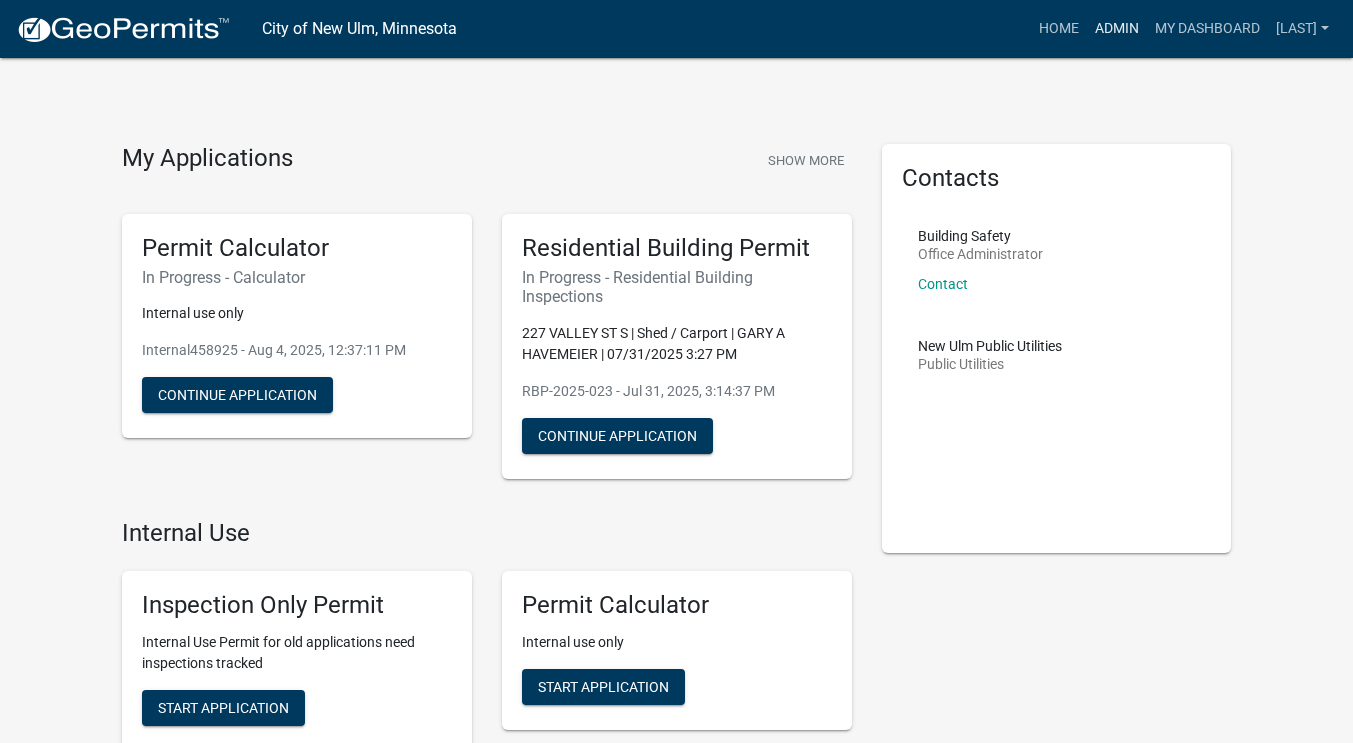click on "Admin" at bounding box center [1117, 29] 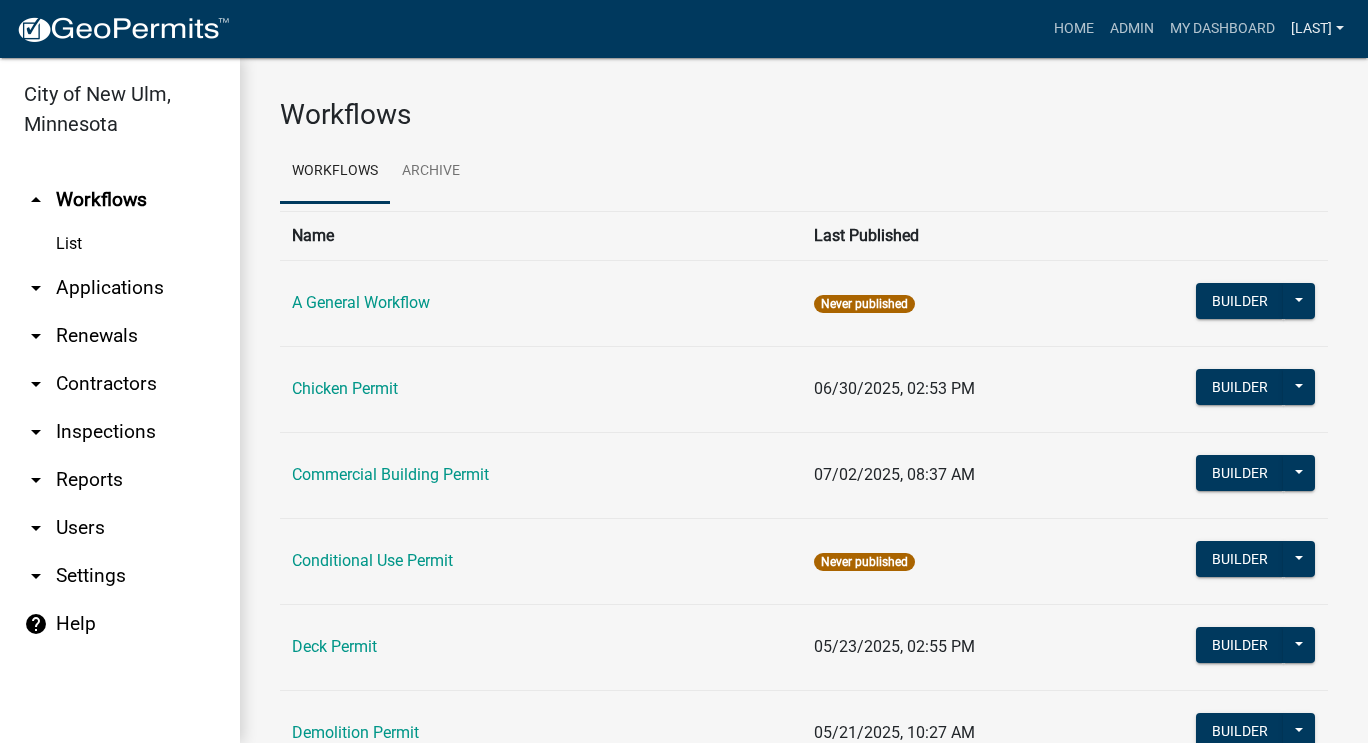 click on "[LAST]" at bounding box center [1317, 29] 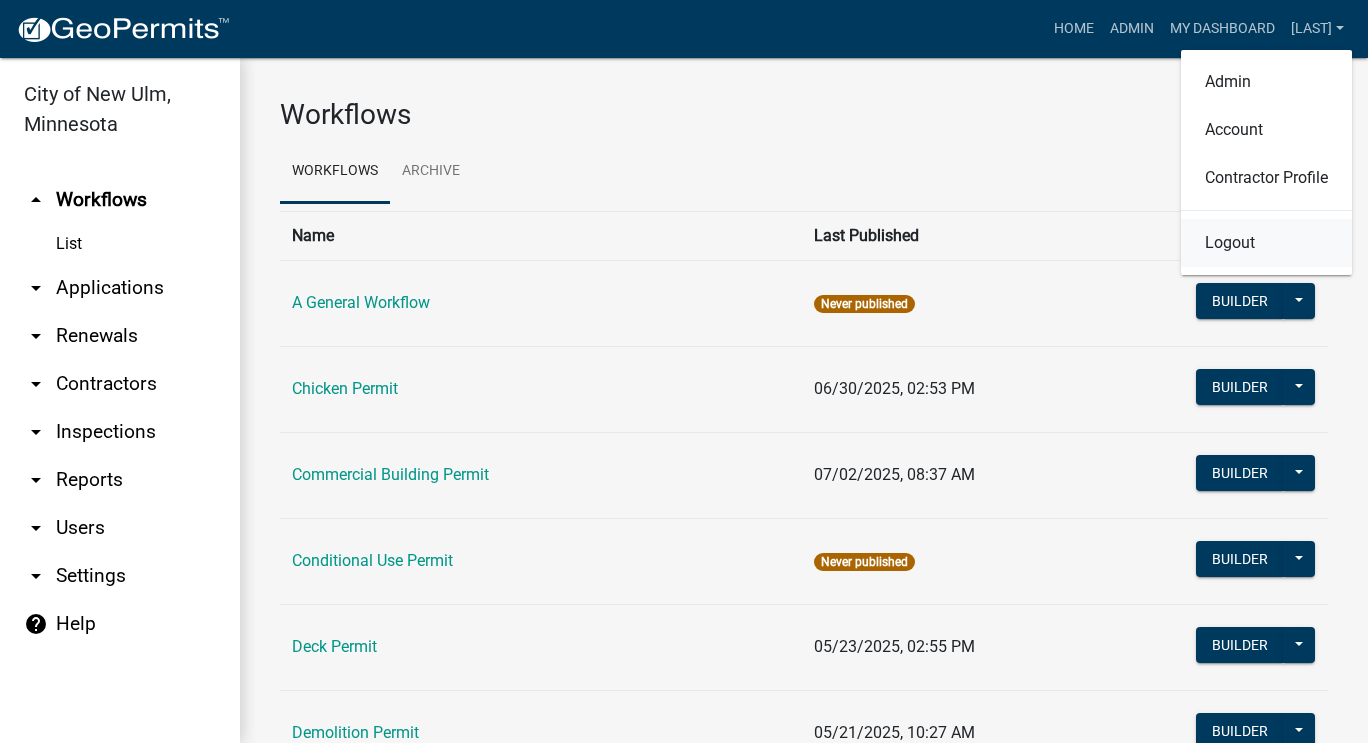 click on "Logout" at bounding box center (1266, 243) 